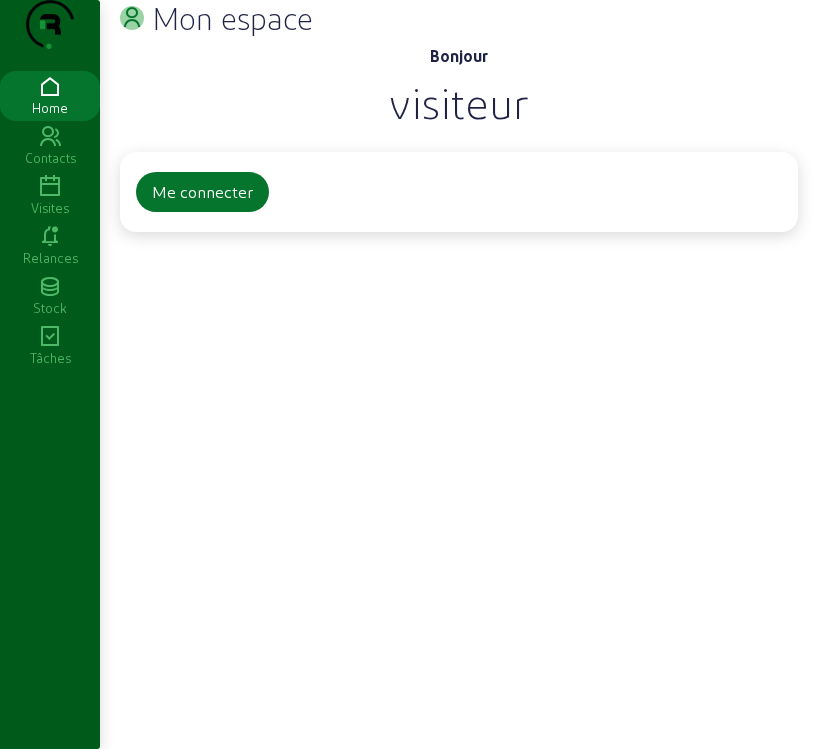 scroll, scrollTop: 0, scrollLeft: 0, axis: both 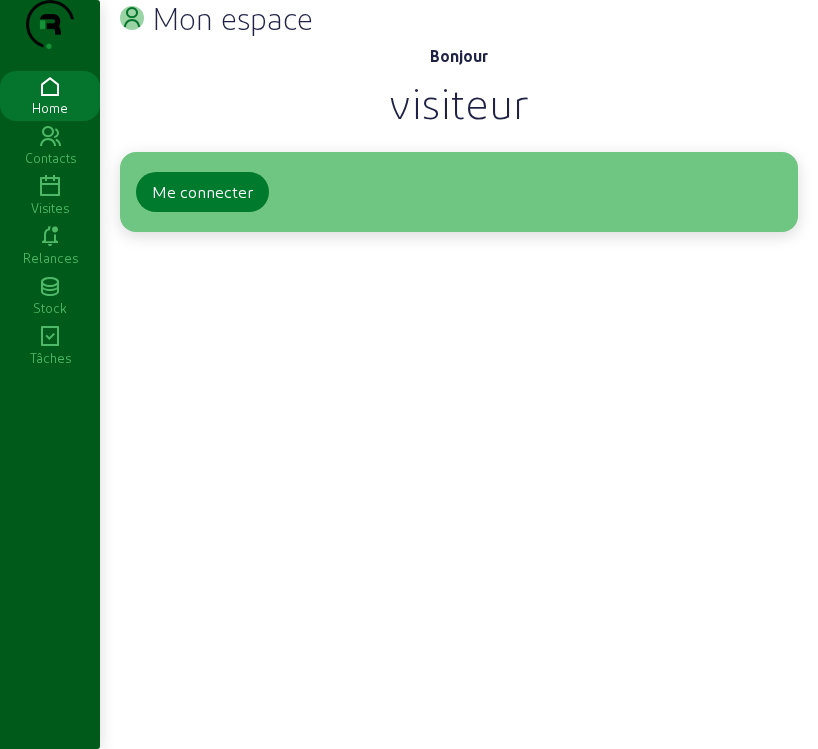 click on "Me connecter" 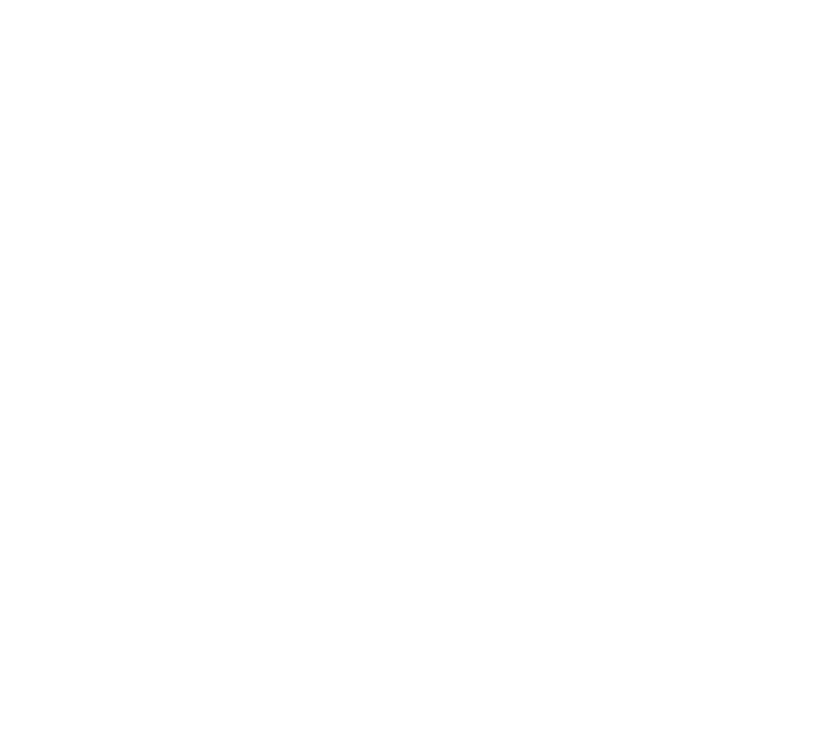 scroll, scrollTop: 0, scrollLeft: 0, axis: both 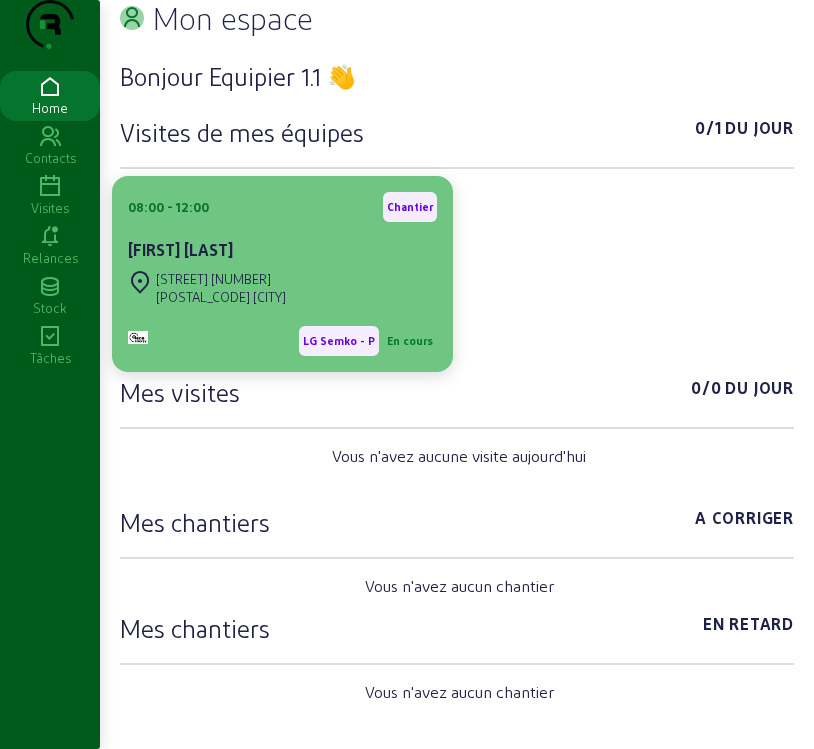 click on "[STREET] [NUMBER] [POSTAL_CODE] [CITY]" 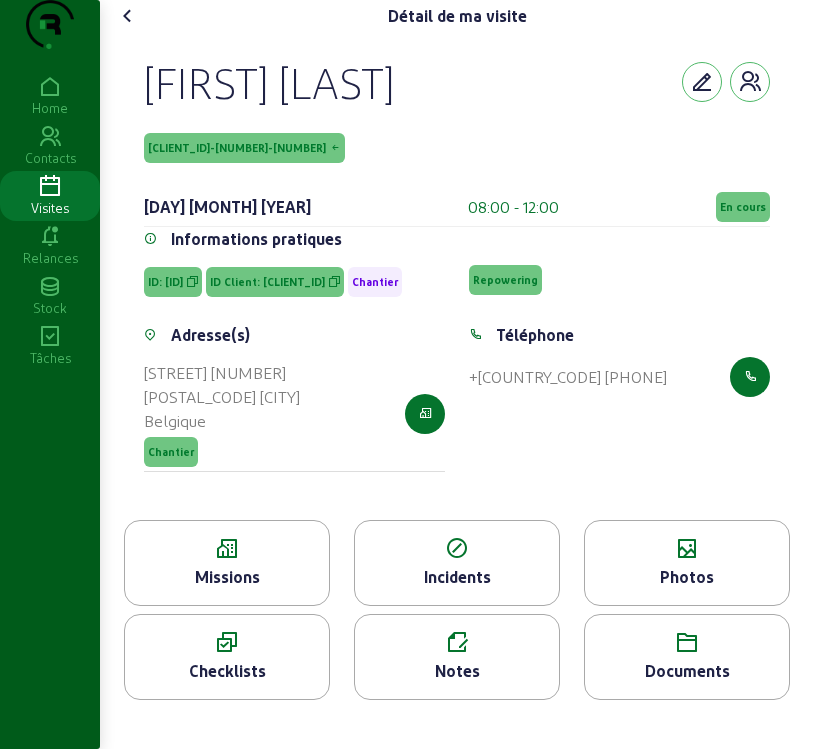 click on "Missions" 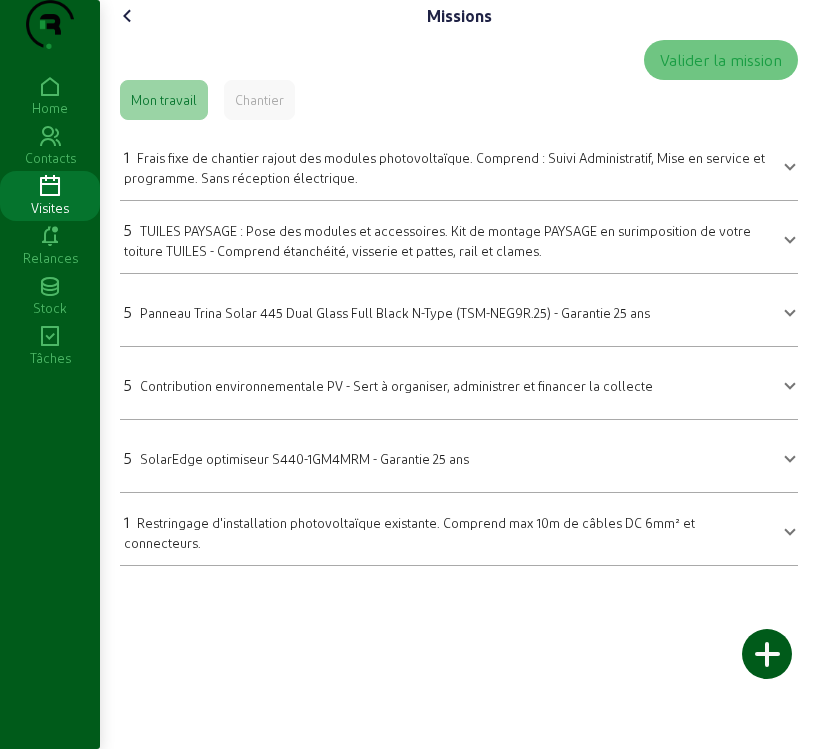 click on "5 TUILES PAYSAGE : Pose des modules et accessoires. Kit de montage PAYSAGE en surimposition de votre toiture TUILES - Comprend étanchéité, visserie et pattes, rail et clames." at bounding box center (447, 239) 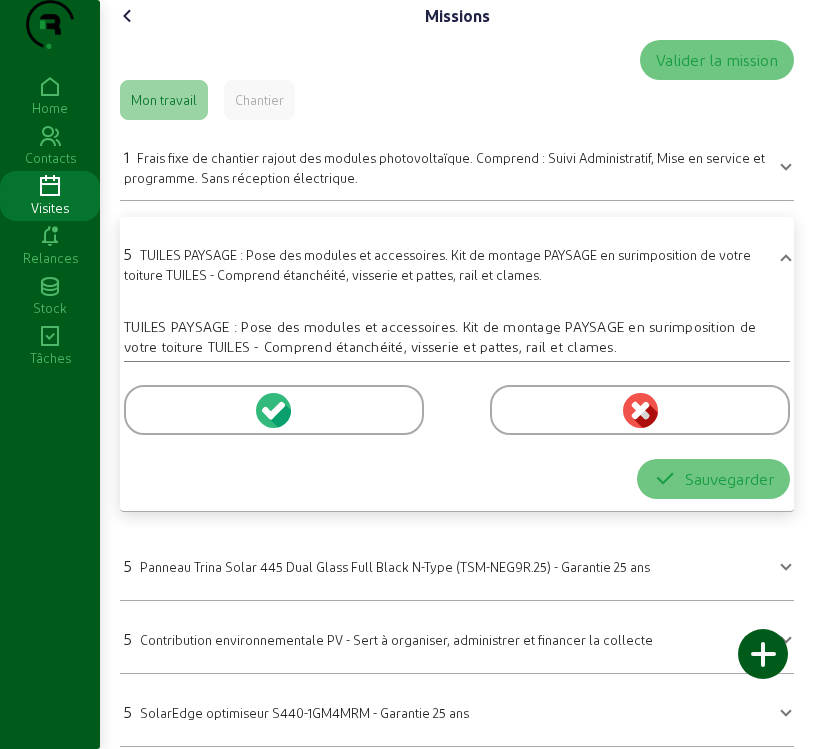 click 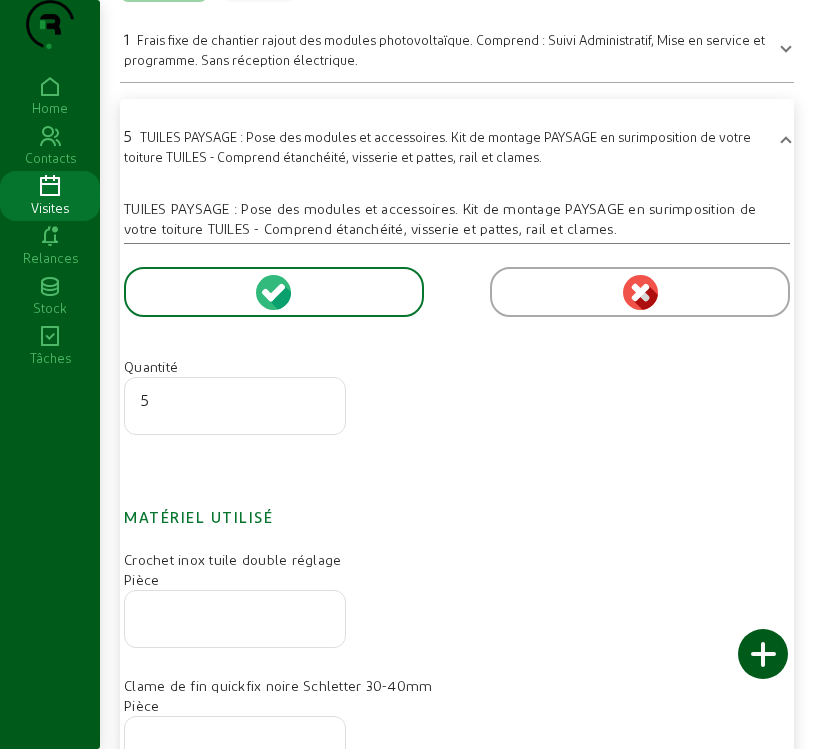 scroll, scrollTop: 600, scrollLeft: 0, axis: vertical 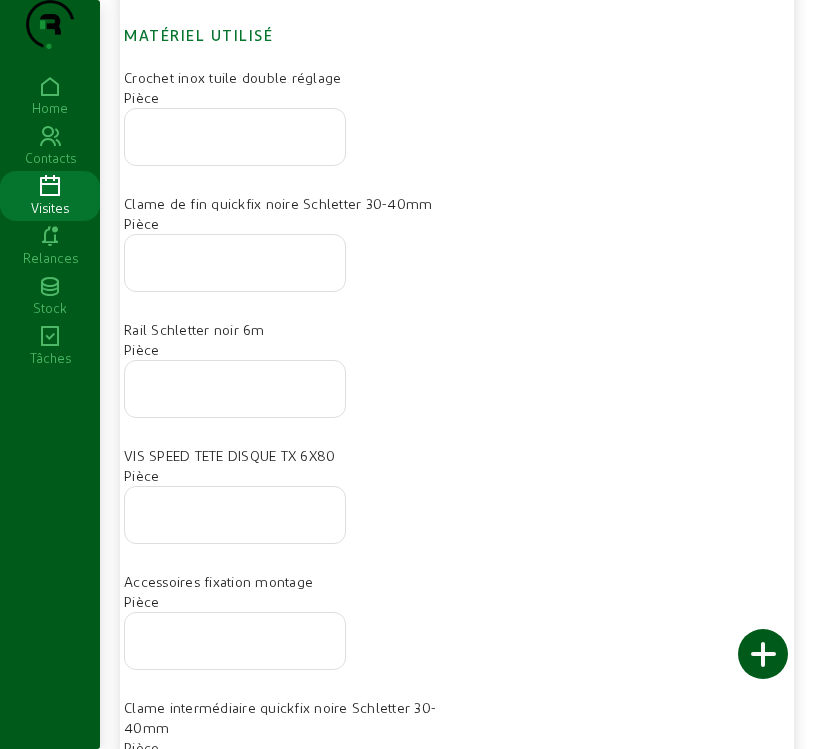 click on "Quantité 5" at bounding box center (457, -80) 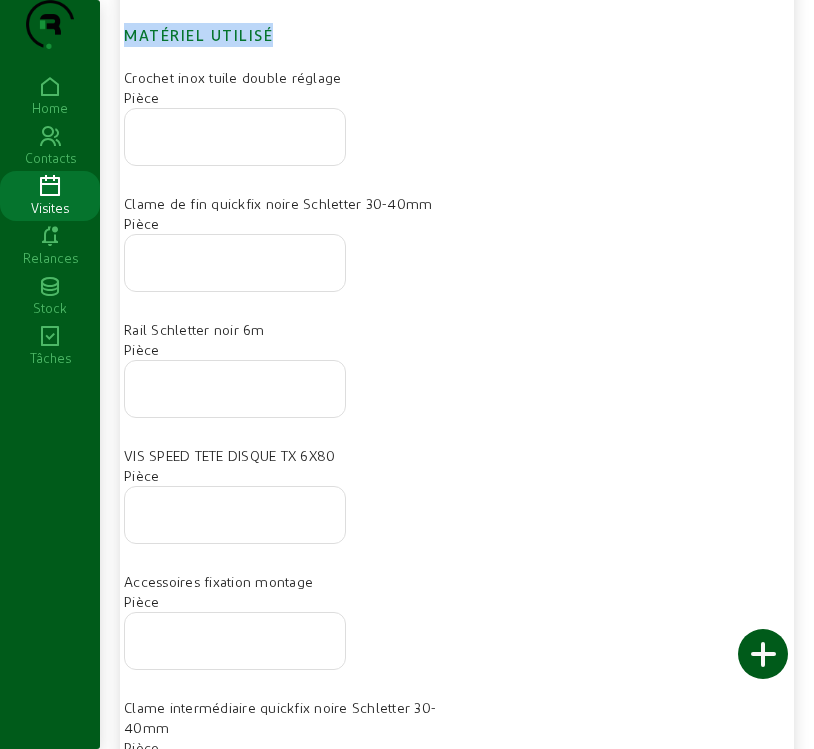 drag, startPoint x: 821, startPoint y: 12, endPoint x: 716, endPoint y: 30, distance: 106.531685 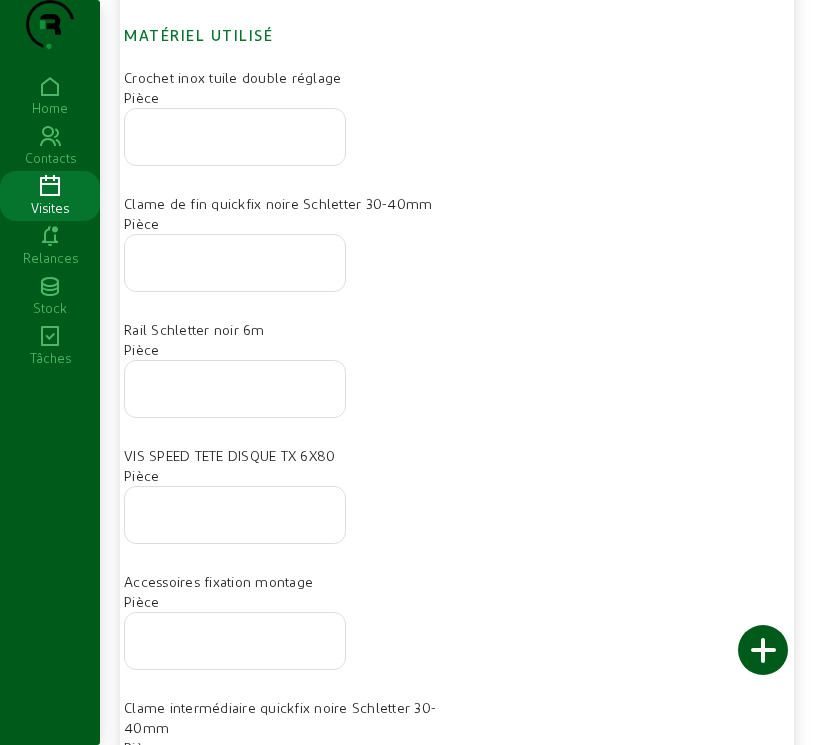 click at bounding box center [235, 131] 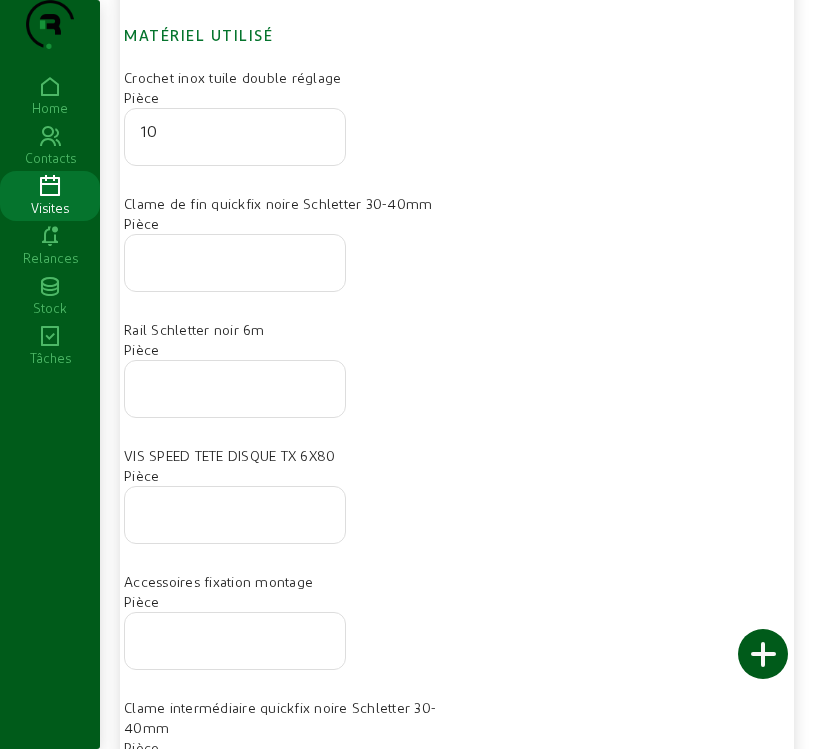 type on "10" 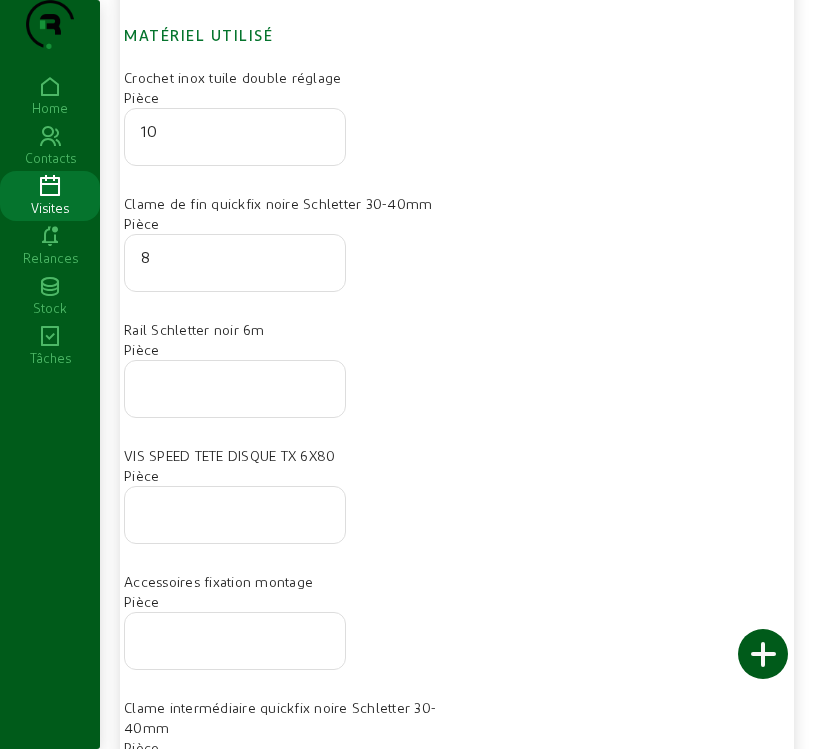 type on "8" 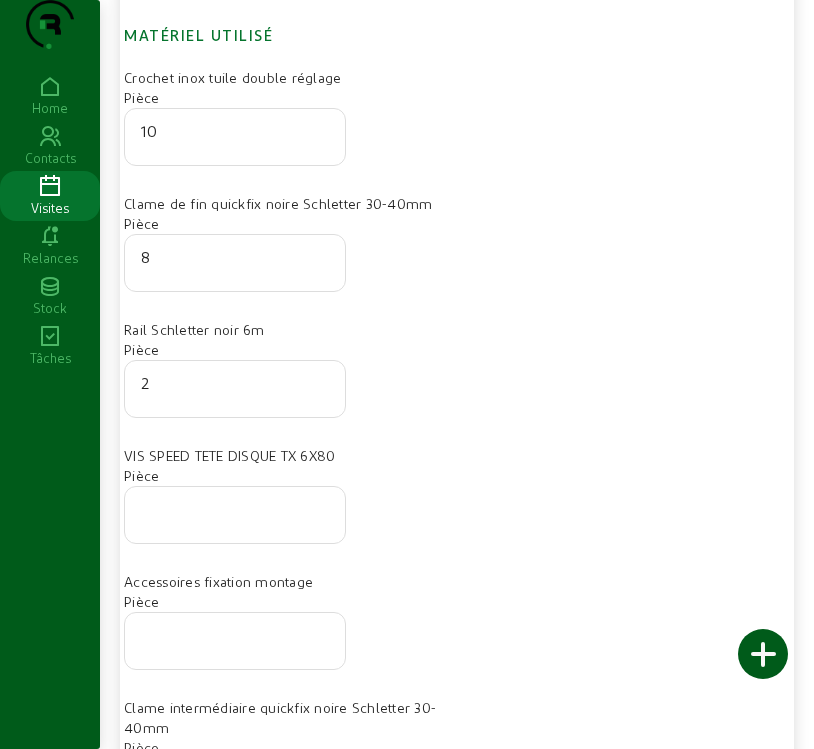 type on "2" 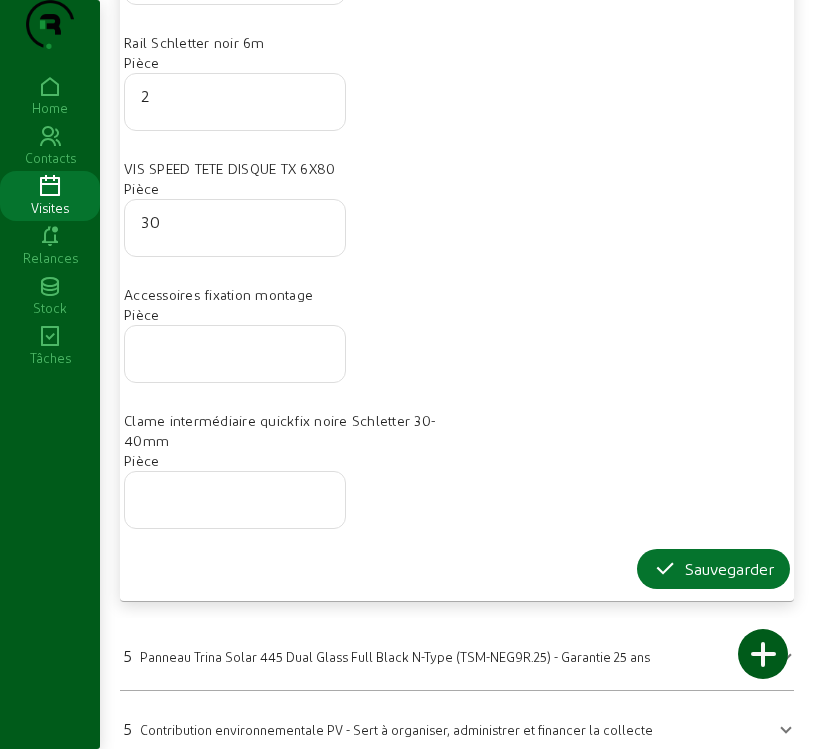 scroll, scrollTop: 900, scrollLeft: 0, axis: vertical 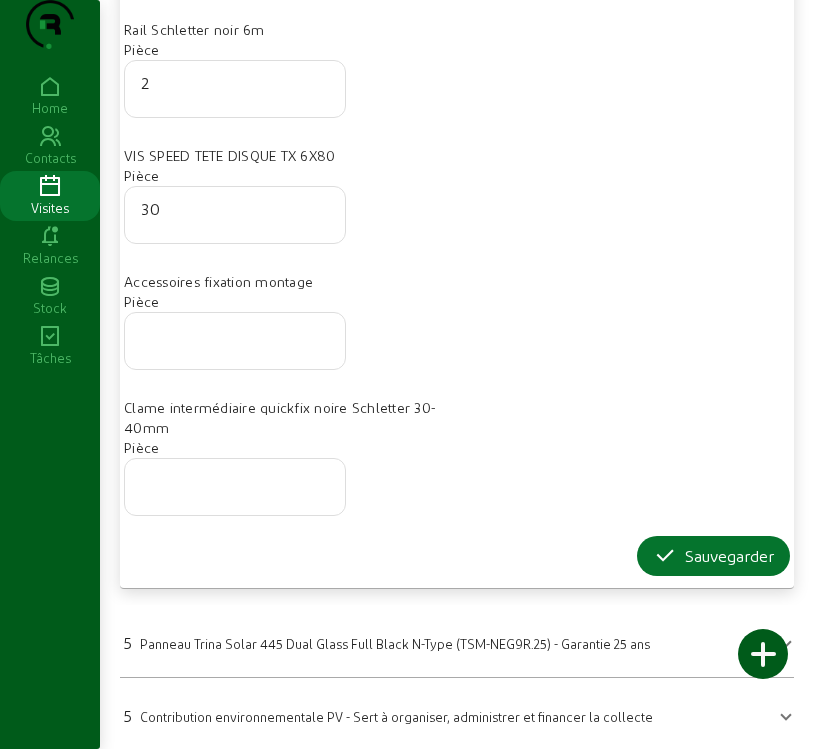 type on "30" 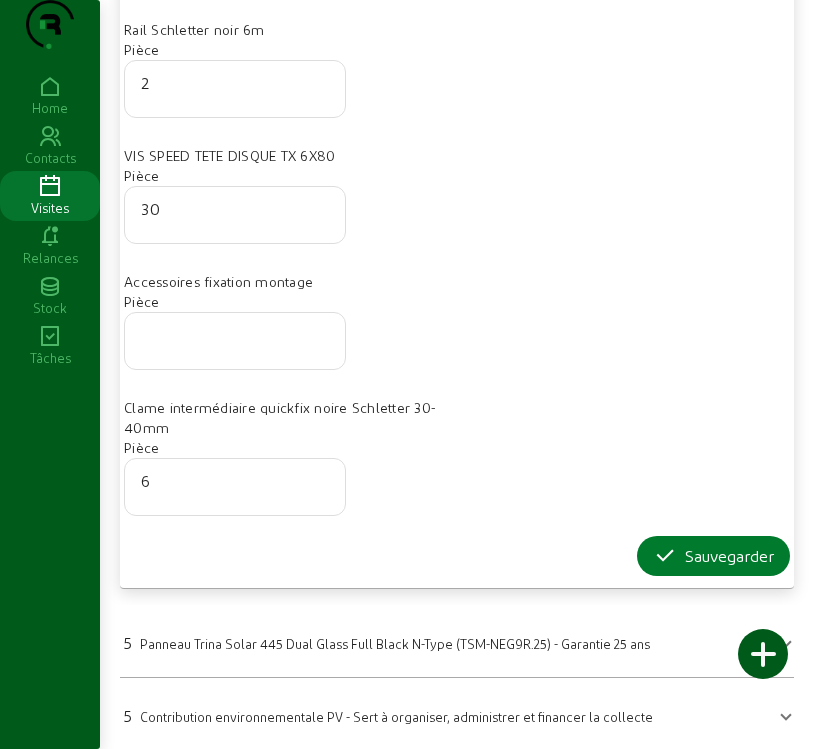 type on "6" 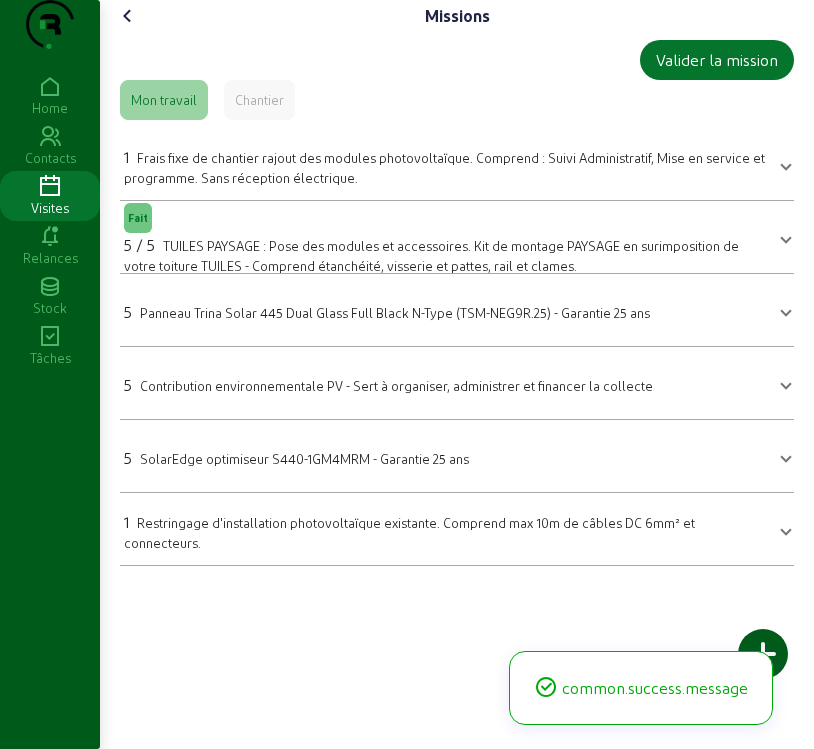 scroll, scrollTop: 0, scrollLeft: 0, axis: both 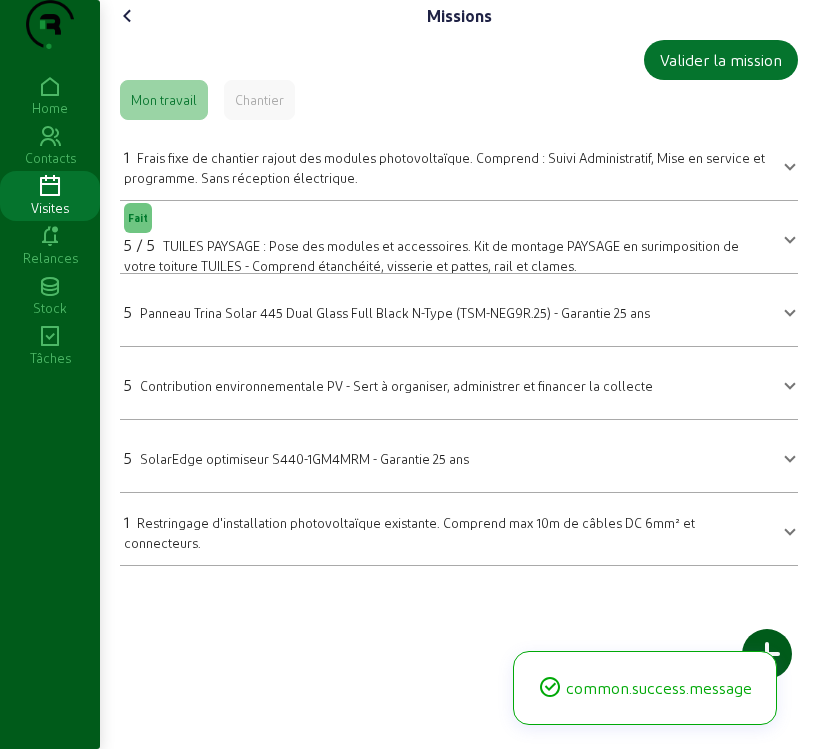 click on "Panneau Trina Solar 445 Dual Glass Full Black N-Type (TSM-NEG9R.25) - Garantie 25 ans" at bounding box center (395, 312) 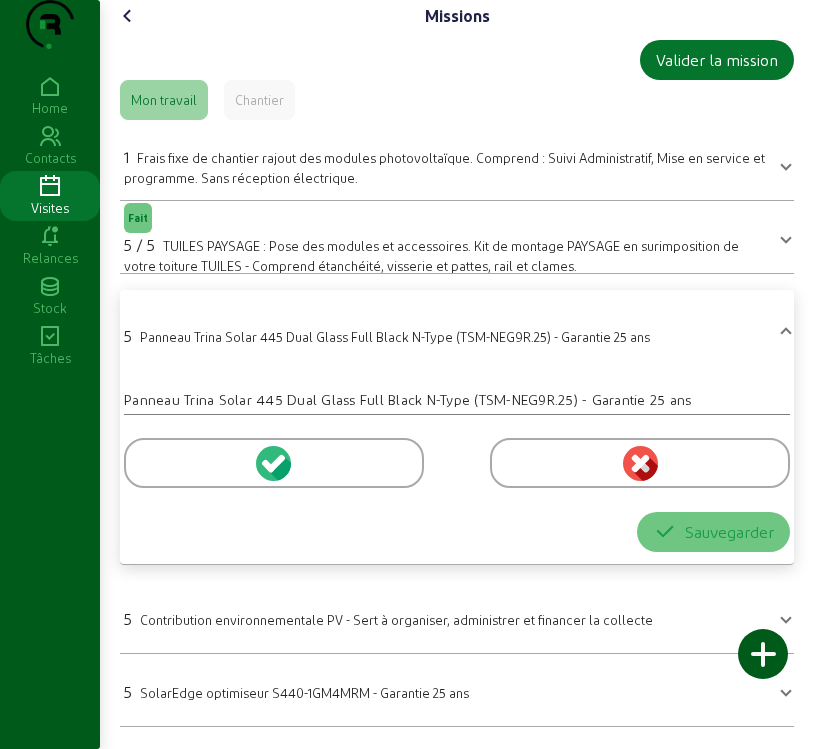 click 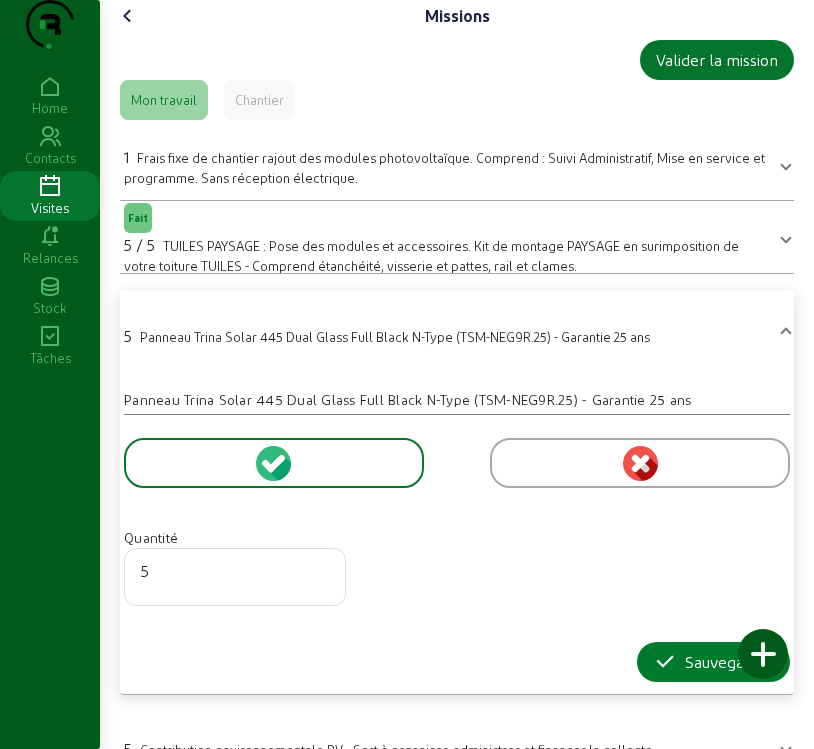 click on "Sauvegarder" at bounding box center (713, 662) 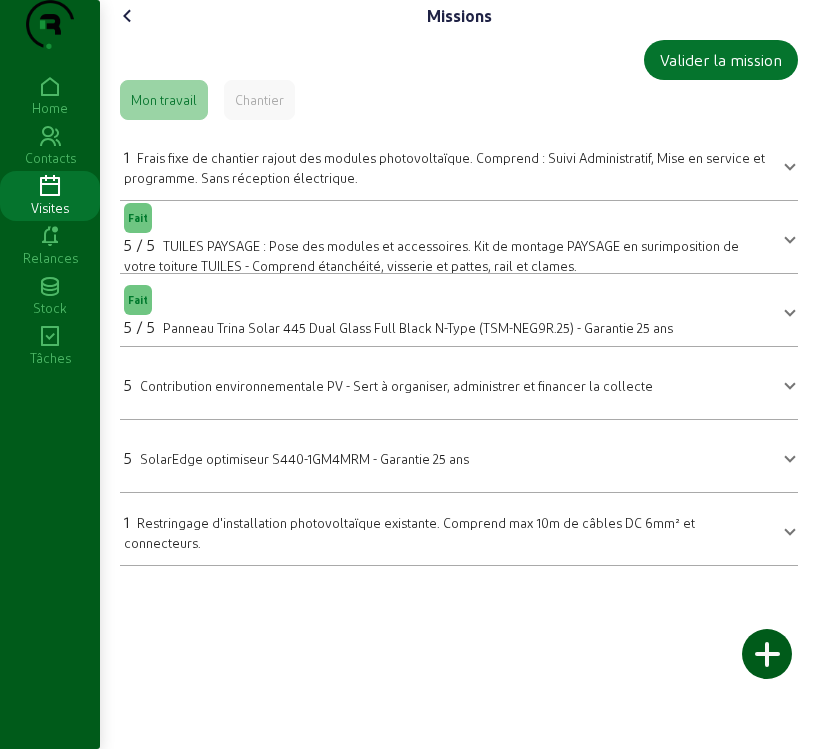 click on "SolarEdge optimiseur S440-1GM4MRM - Garantie 25 ans" at bounding box center [304, 458] 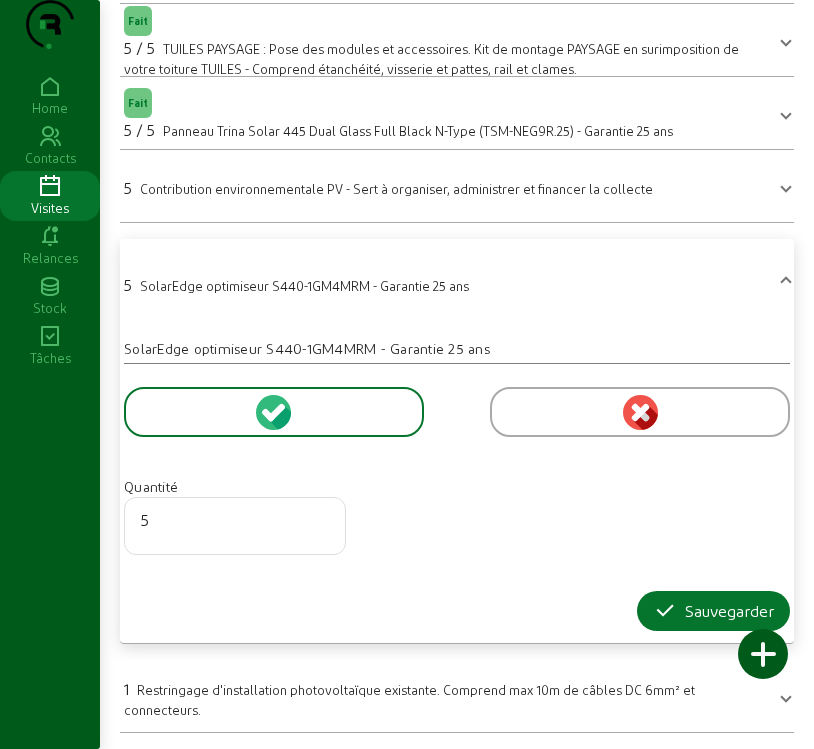 scroll, scrollTop: 237, scrollLeft: 0, axis: vertical 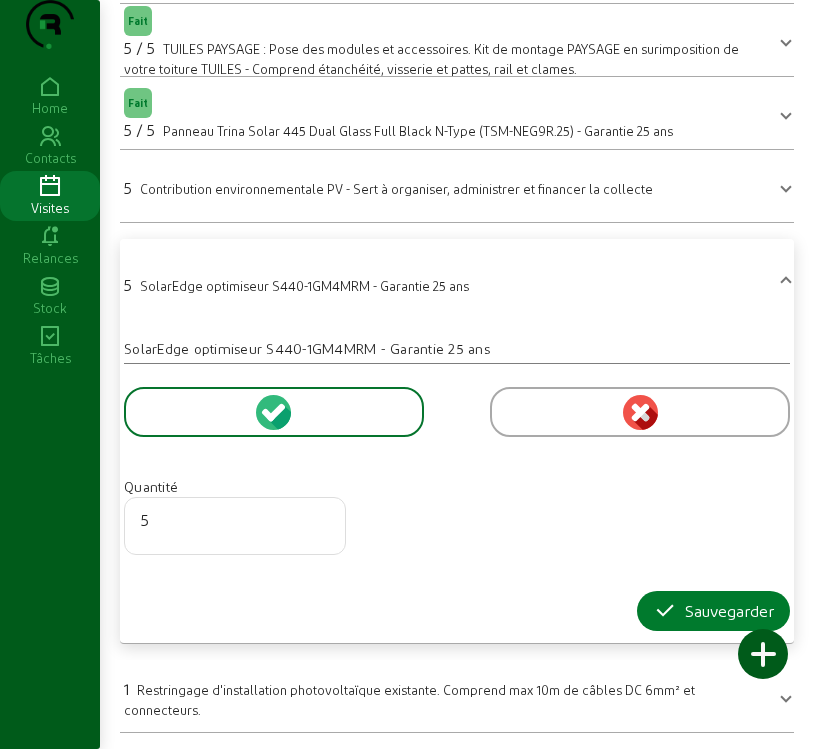 click on "Sauvegarder" at bounding box center (713, 611) 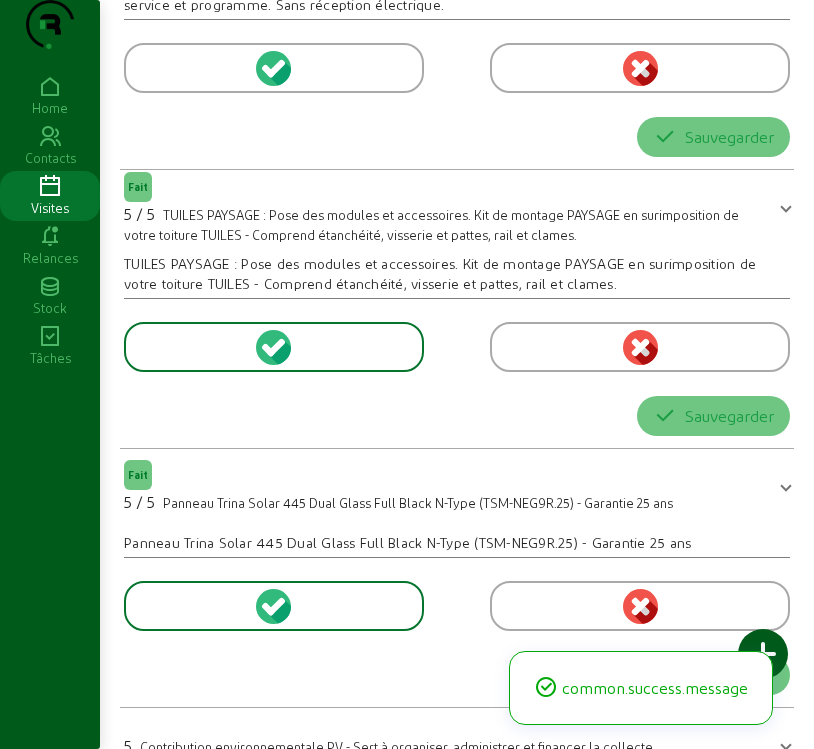 scroll, scrollTop: 0, scrollLeft: 0, axis: both 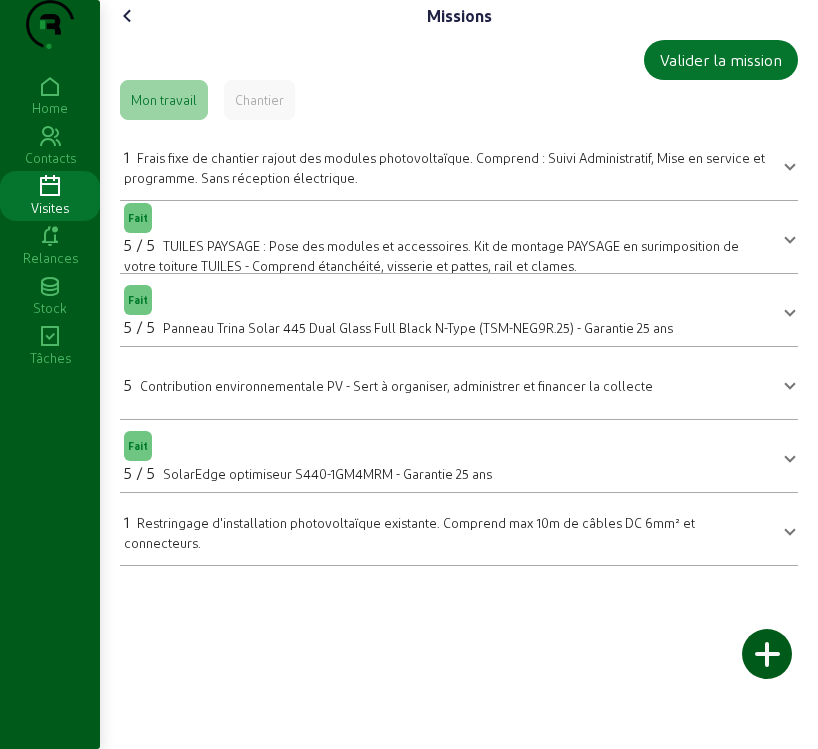 click on "1 Restringage d'installation photovoltaïque existante. Comprend max 10m de câbles DC 6mm² et connecteurs." at bounding box center (447, 531) 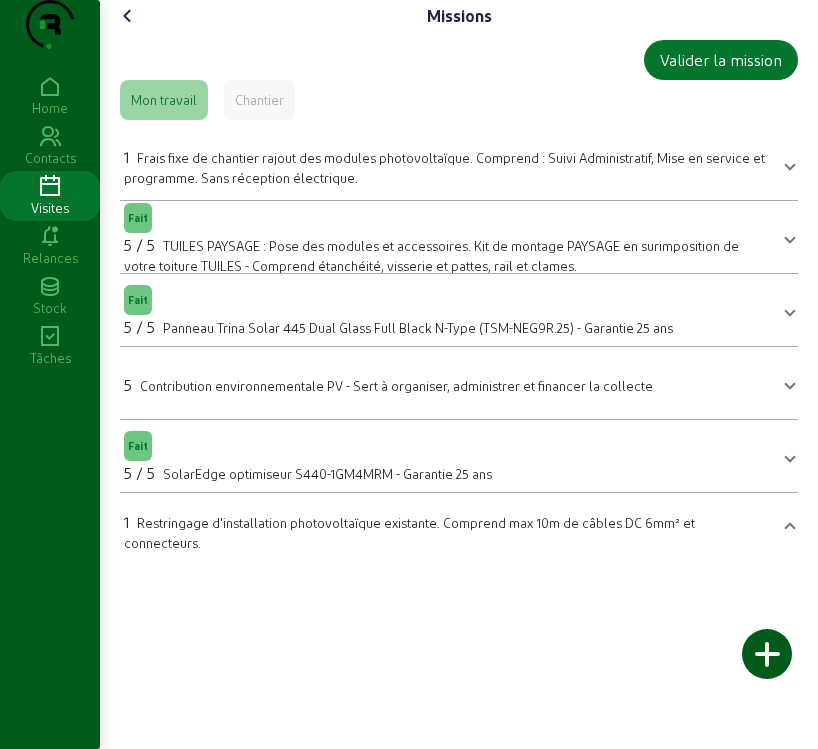 click on "1 Restringage d'installation photovoltaïque existante. Comprend max 10m de câbles DC 6mm² et connecteurs." at bounding box center (447, 531) 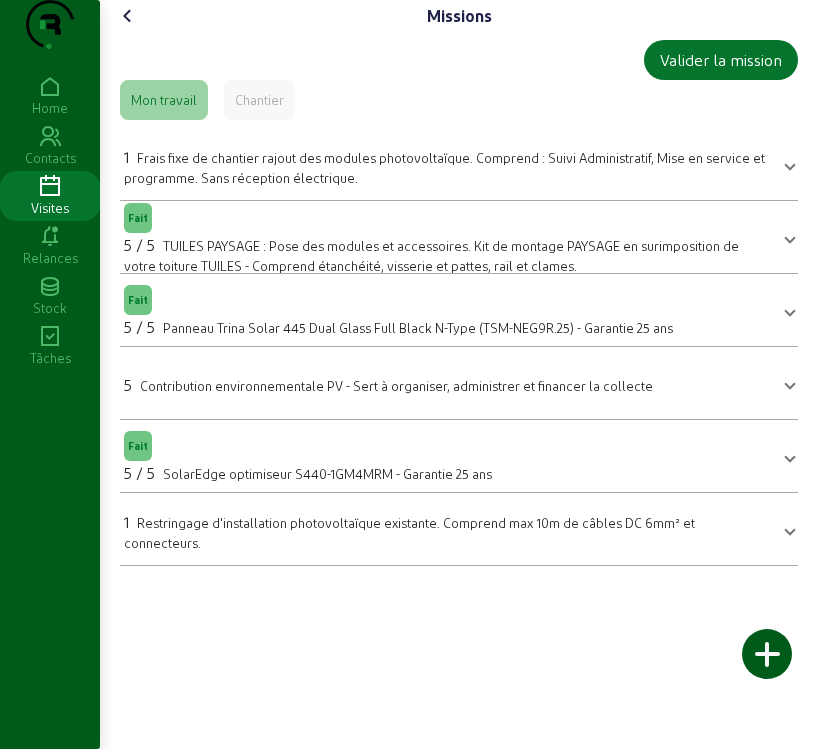 click on "Restringage d'installation photovoltaïque existante. Comprend max 10m de câbles DC 6mm² et connecteurs." at bounding box center (409, 532) 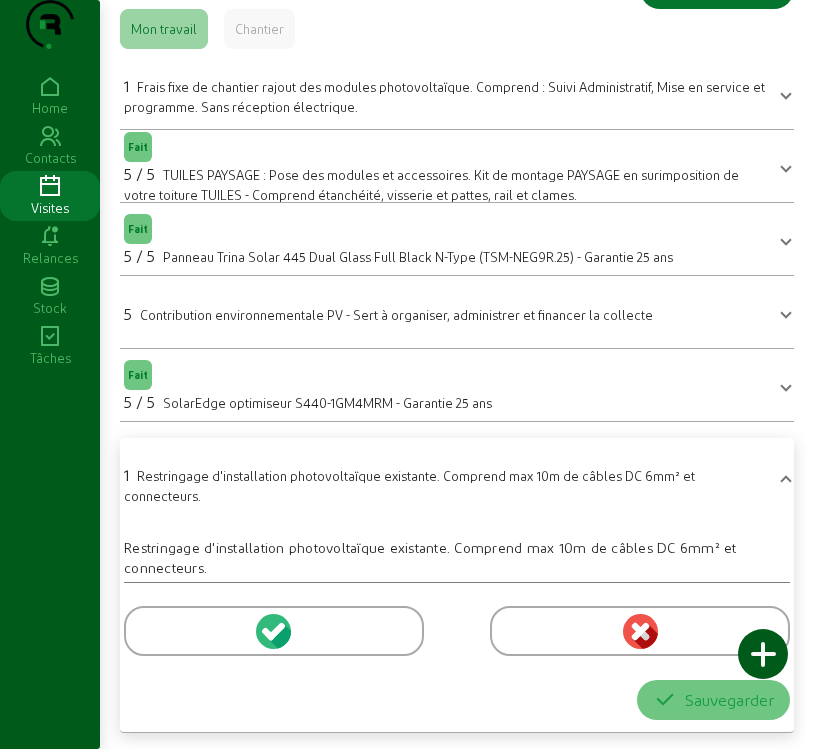 scroll, scrollTop: 111, scrollLeft: 0, axis: vertical 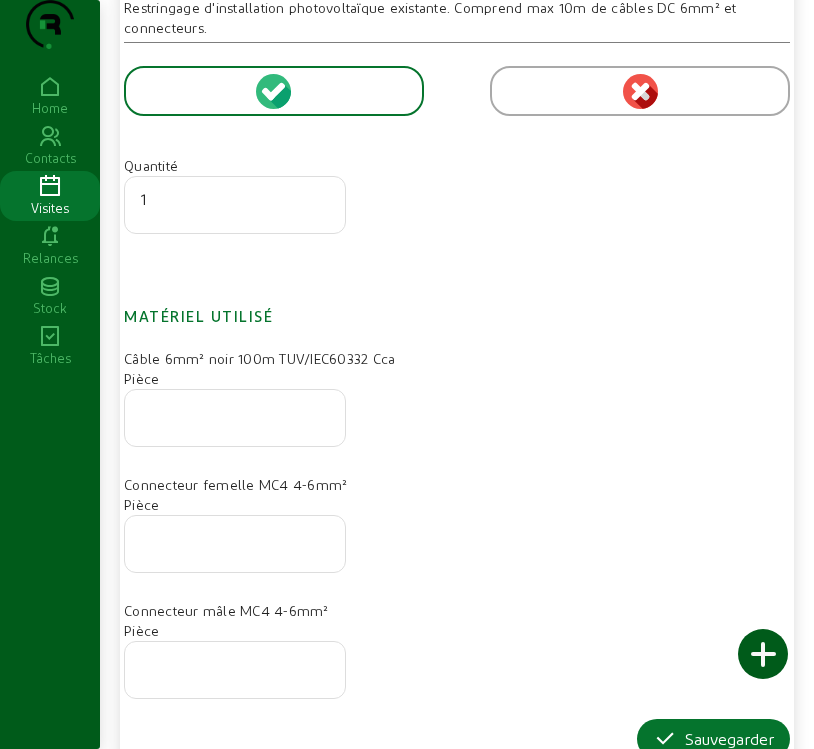 click 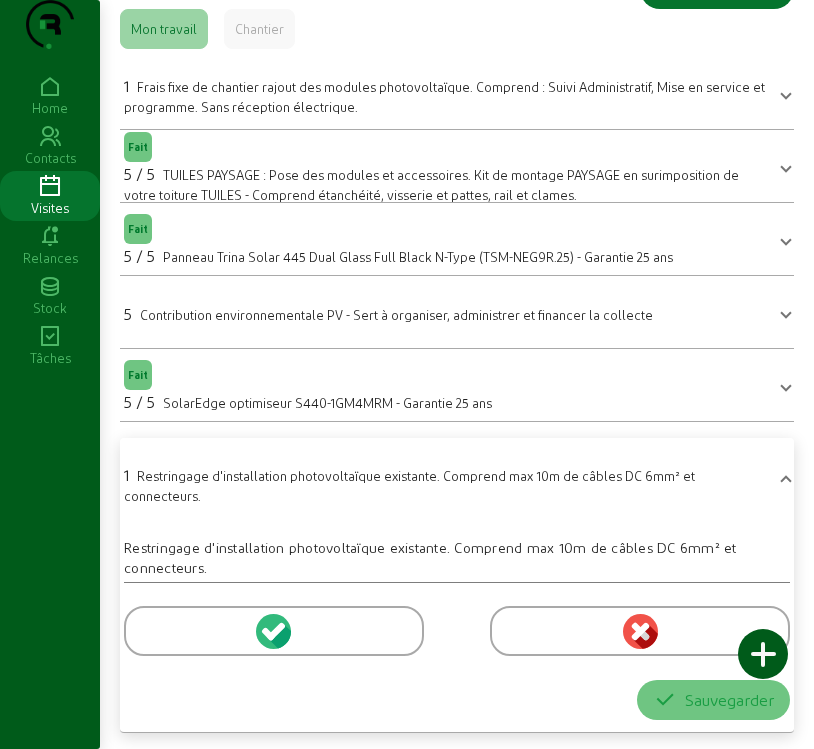 click on "Restringage d'installation photovoltaïque existante. Comprend max 10m de câbles DC 6mm² et connecteurs." at bounding box center (457, 558) 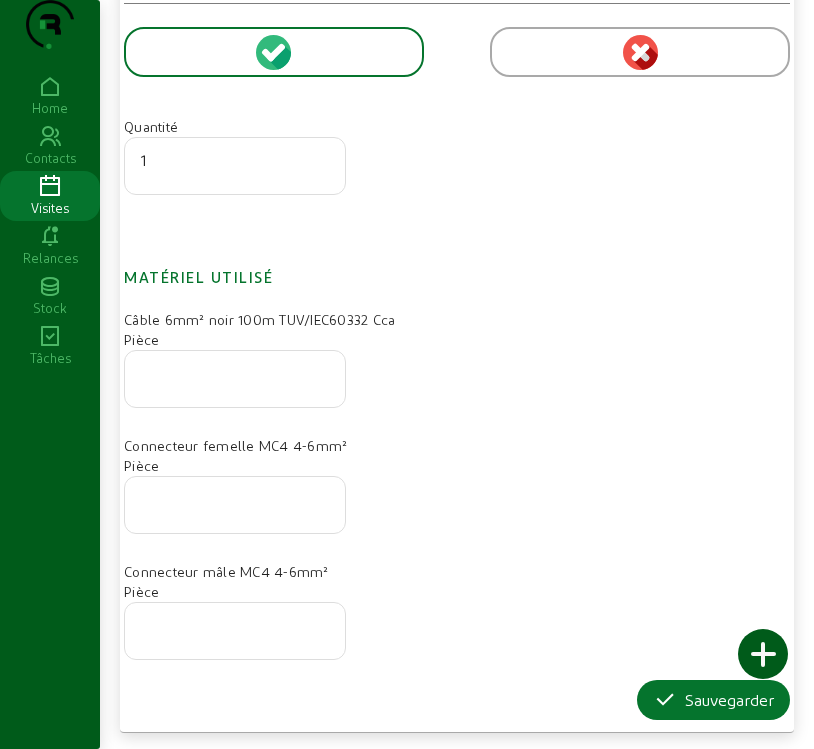 scroll, scrollTop: 690, scrollLeft: 0, axis: vertical 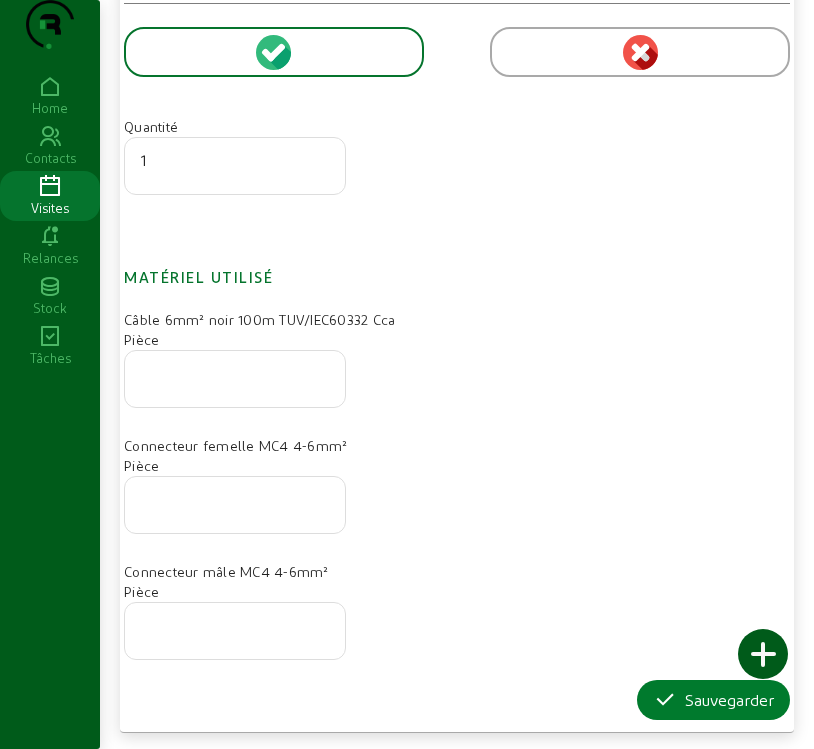 click on "Sauvegarder" at bounding box center (713, 700) 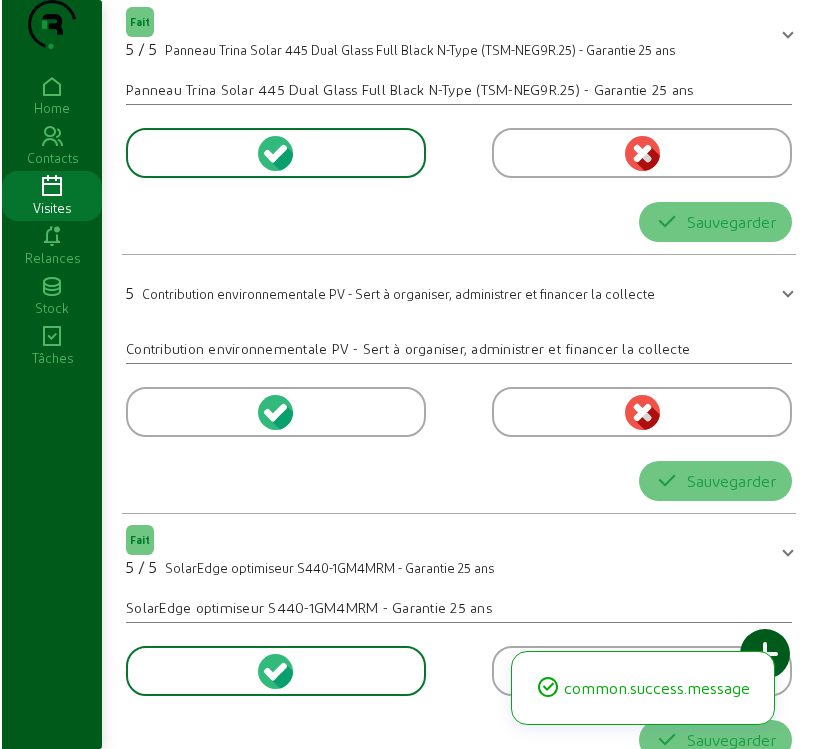 scroll, scrollTop: 0, scrollLeft: 0, axis: both 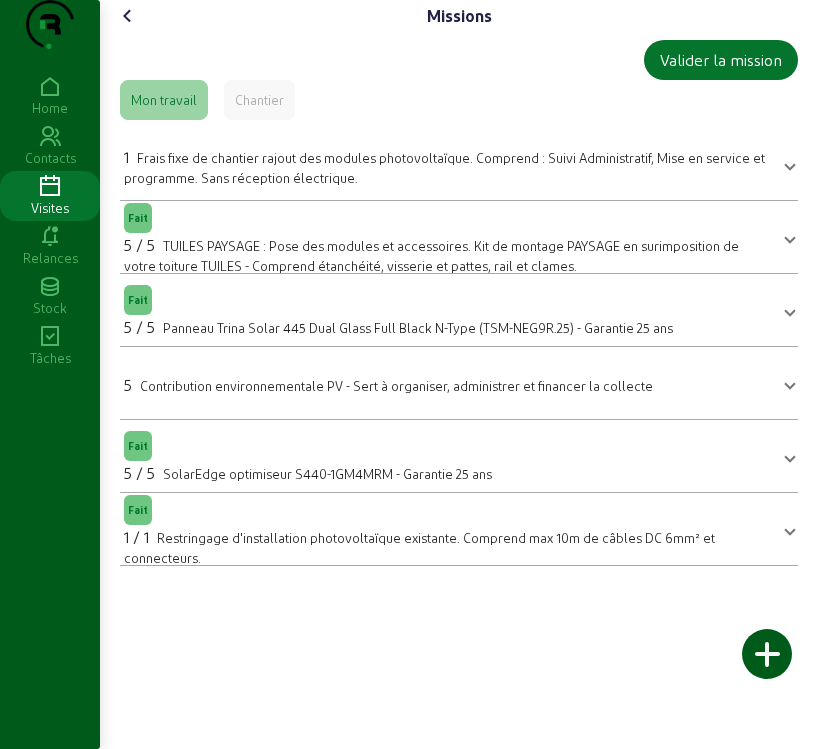 click 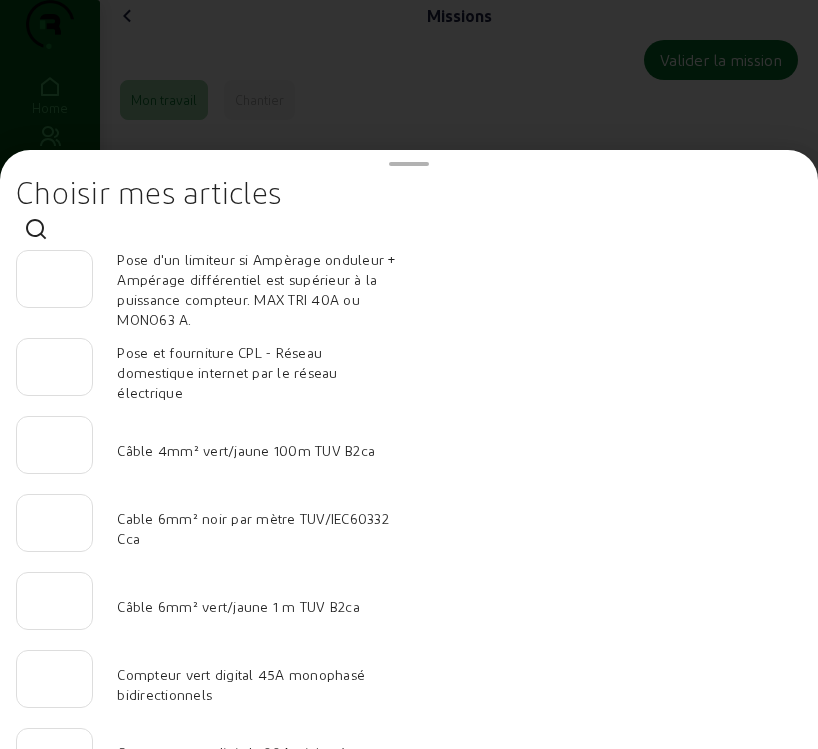 click at bounding box center [54, 517] 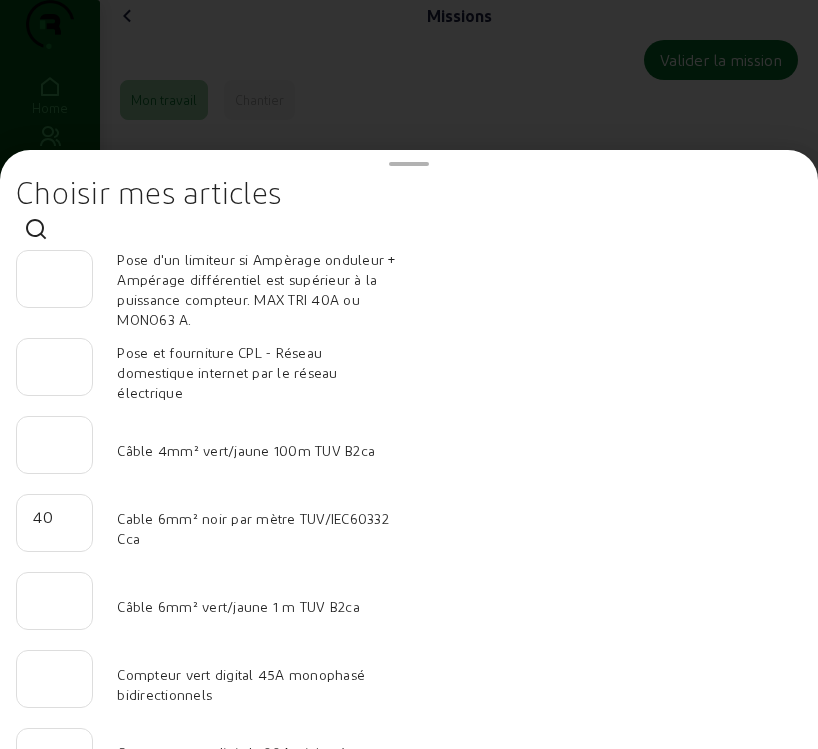 type on "40" 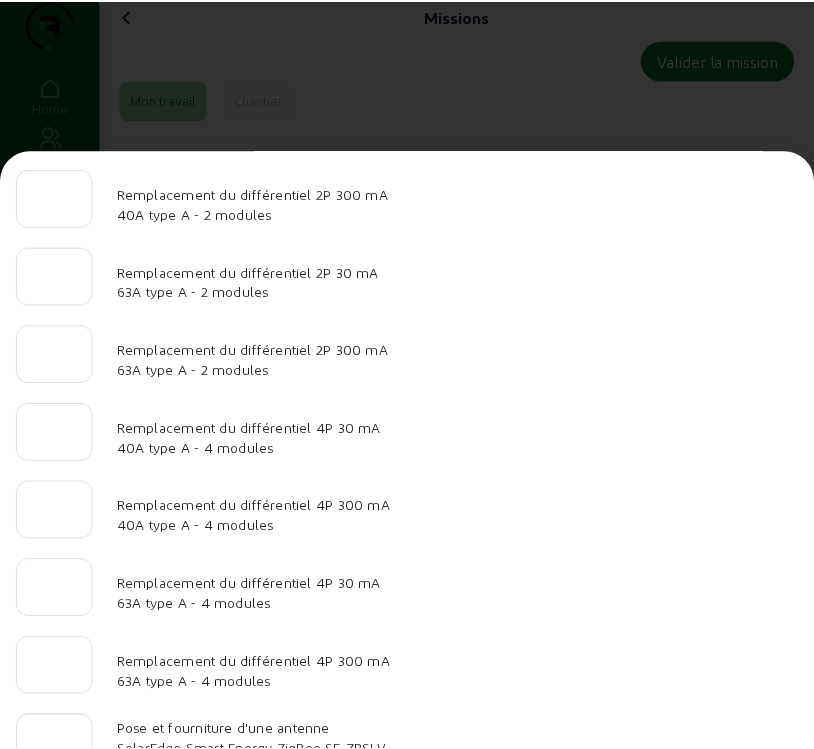 scroll, scrollTop: 2071, scrollLeft: 0, axis: vertical 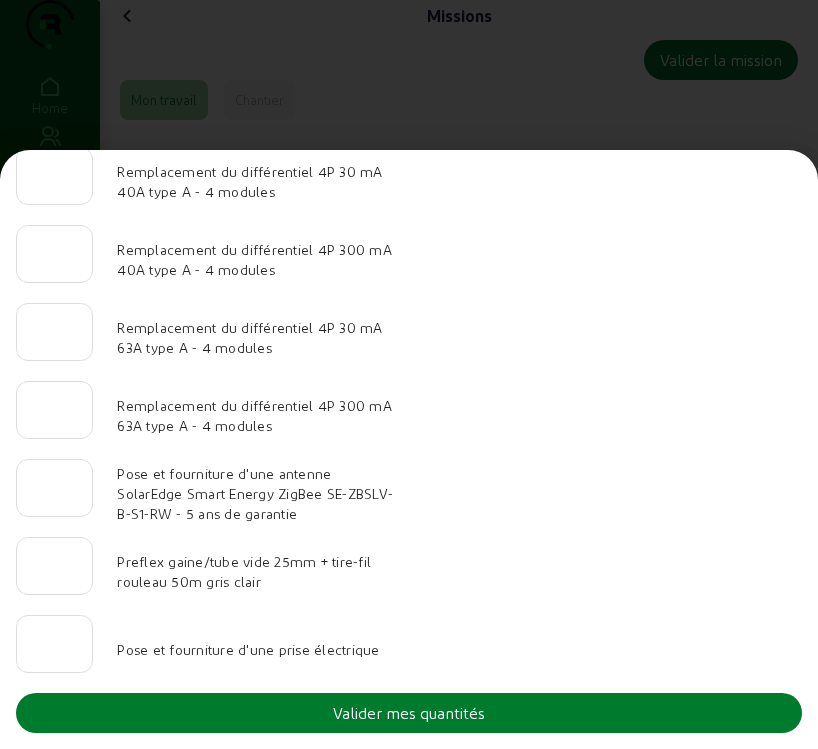 type on "20" 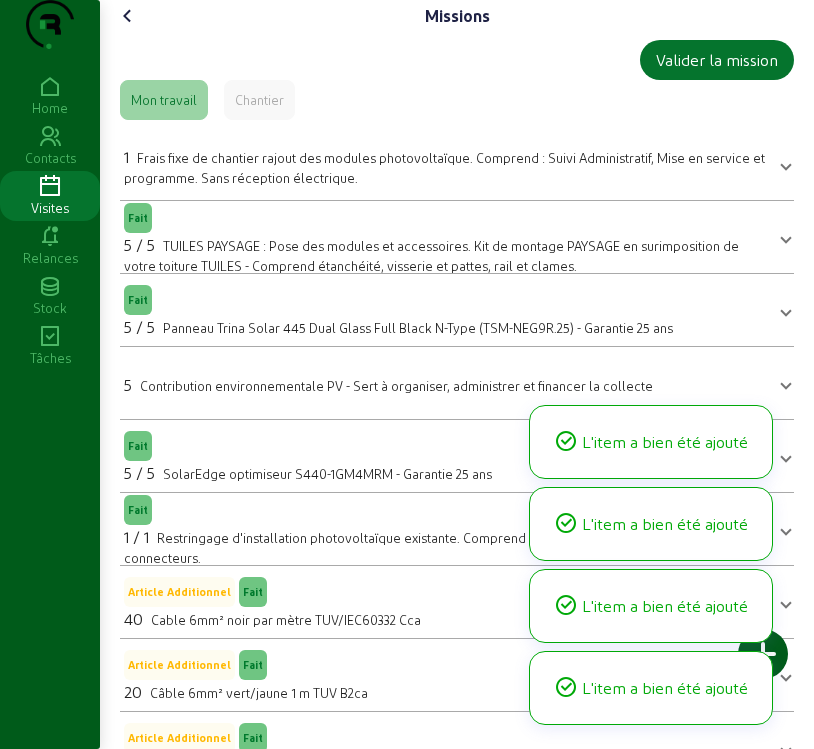 click 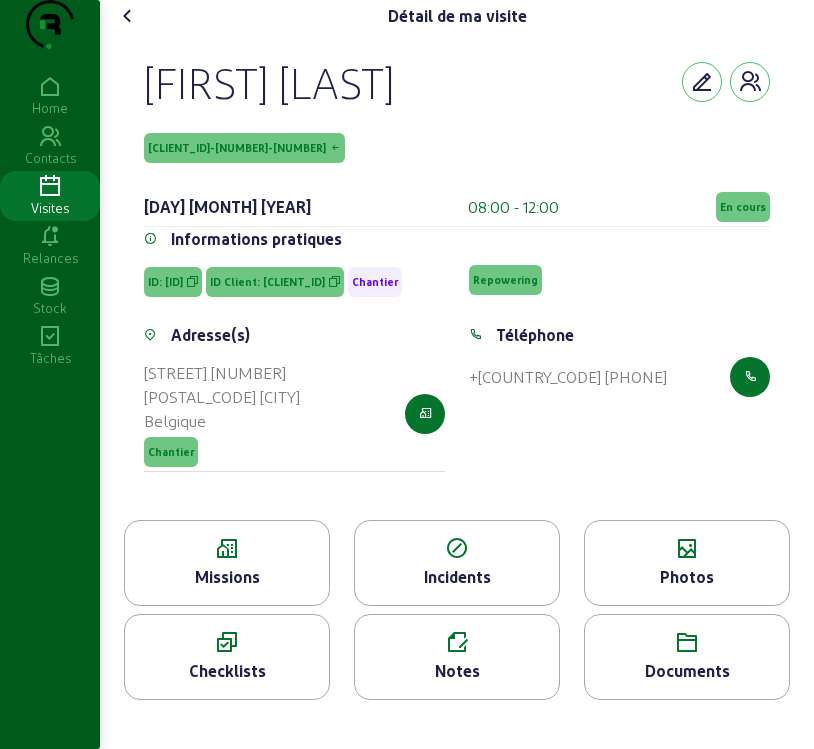 click on "Photos" 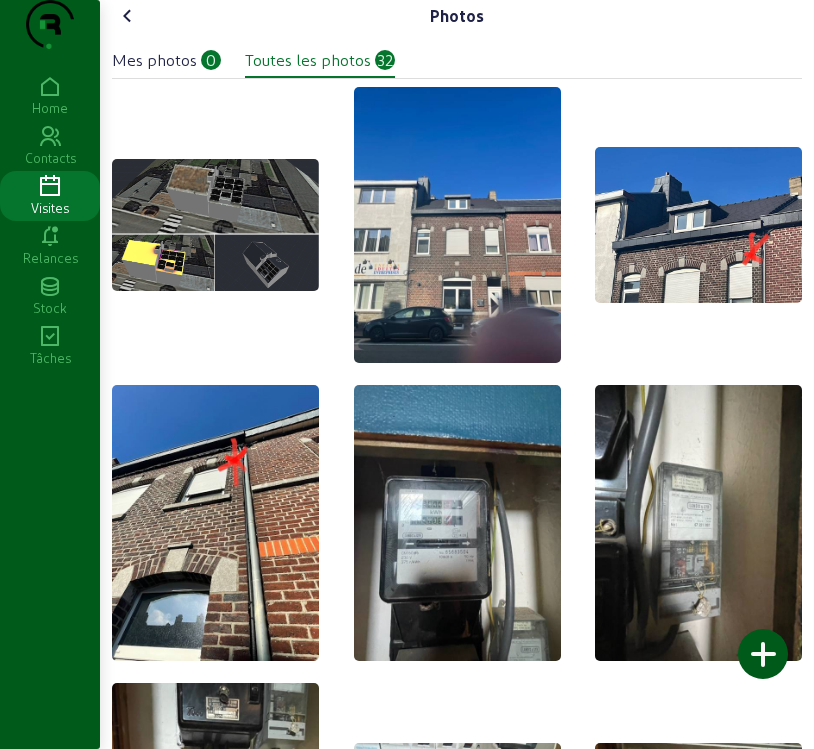 click 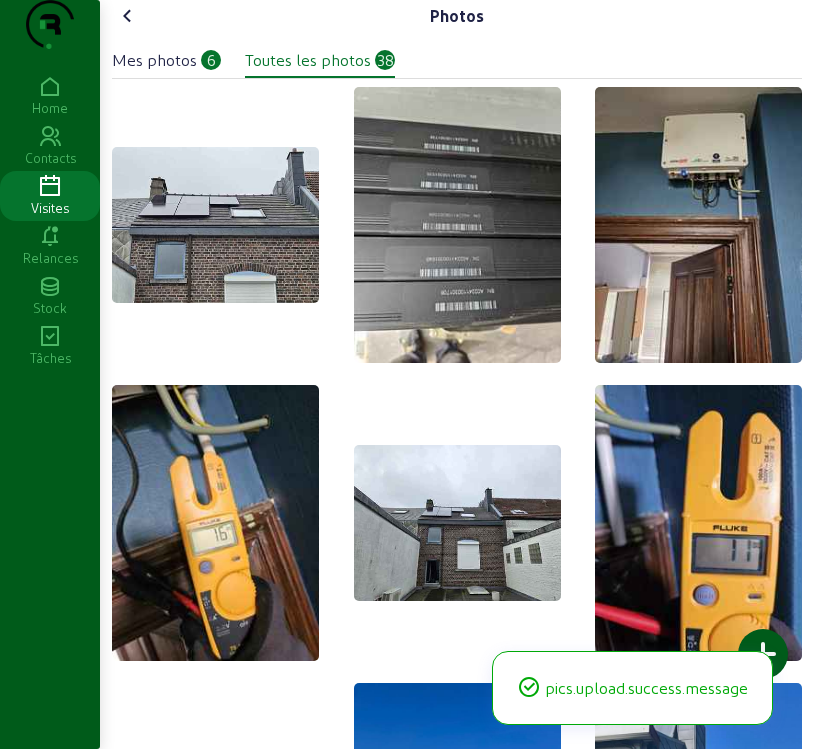 click 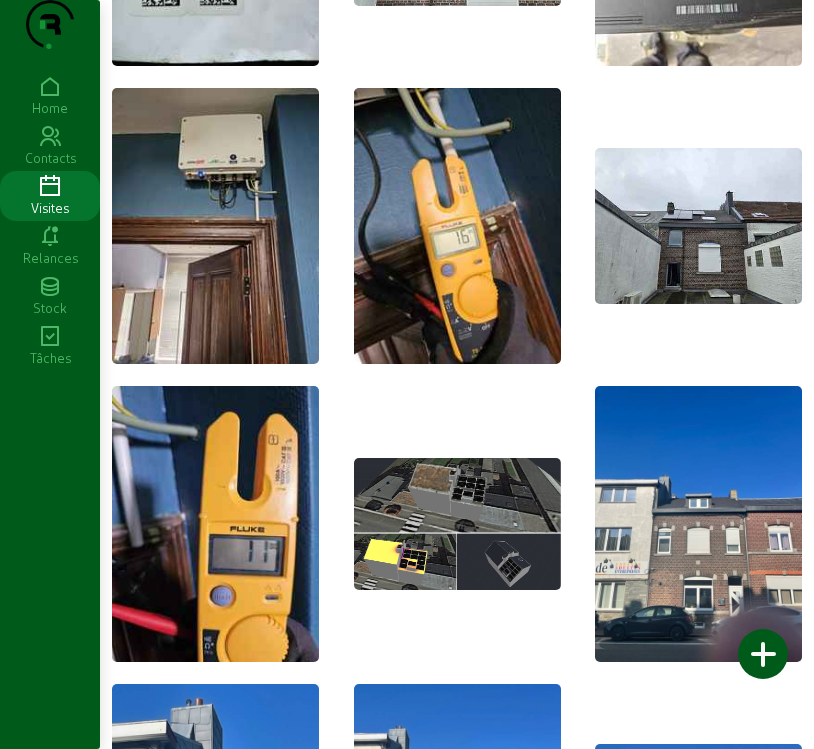 scroll, scrollTop: 0, scrollLeft: 0, axis: both 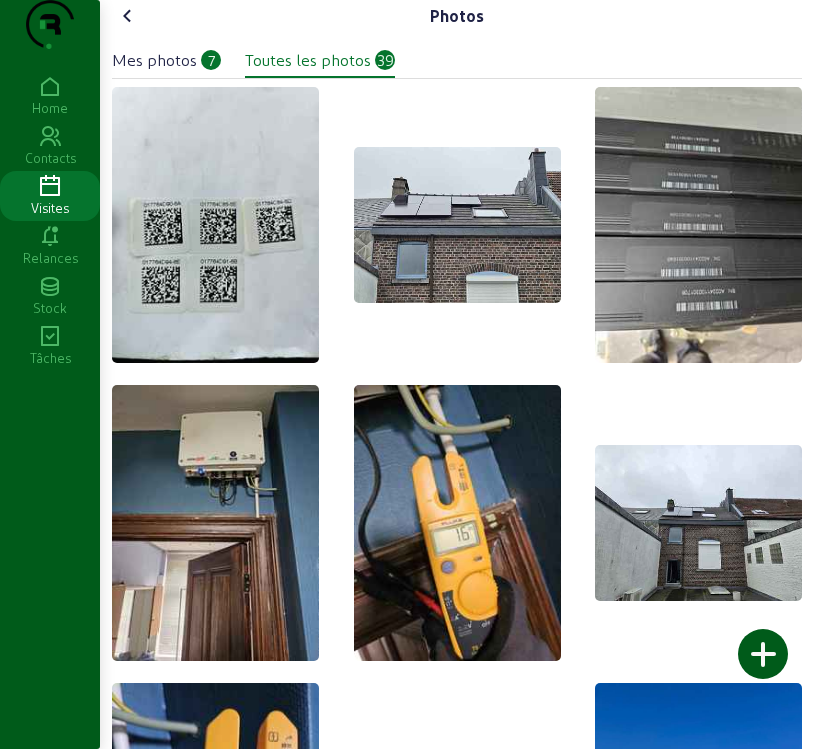 click 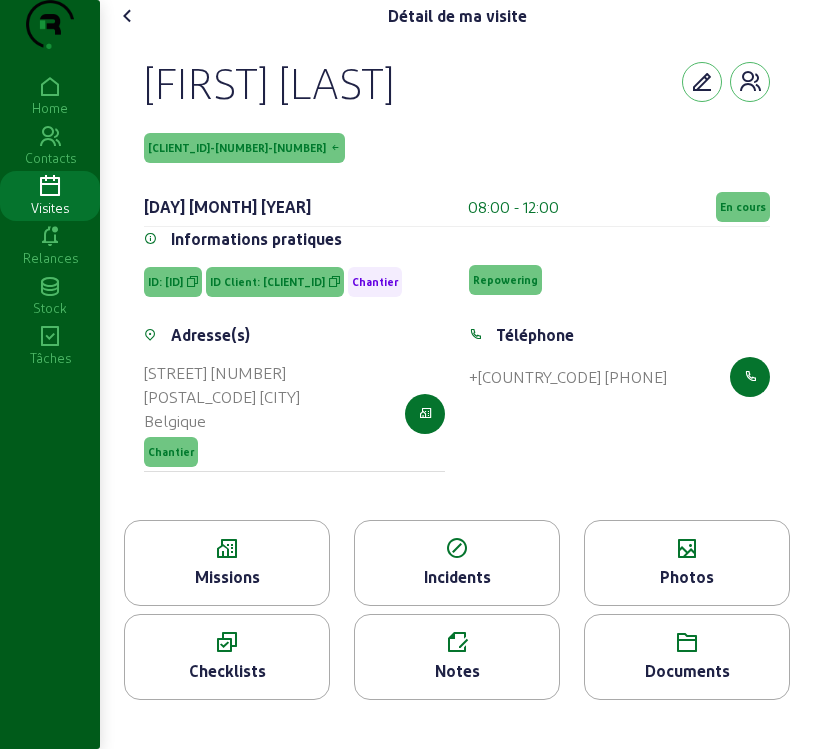click on "En cours" 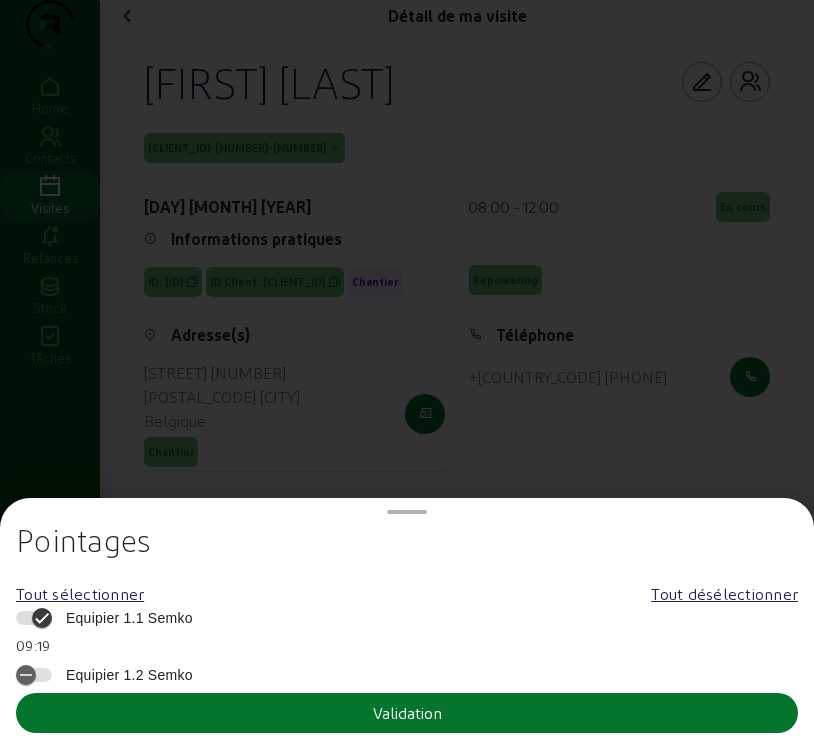 click on "Equipier 1.1 Semko" at bounding box center (124, 618) 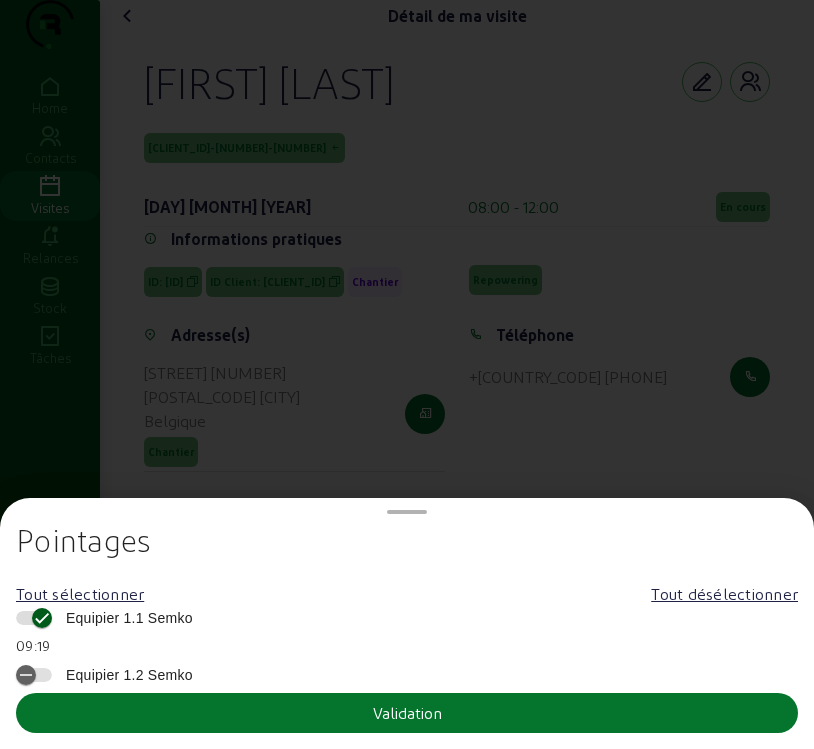 click on "Equipier 1.1 Semko" at bounding box center (34, 618) 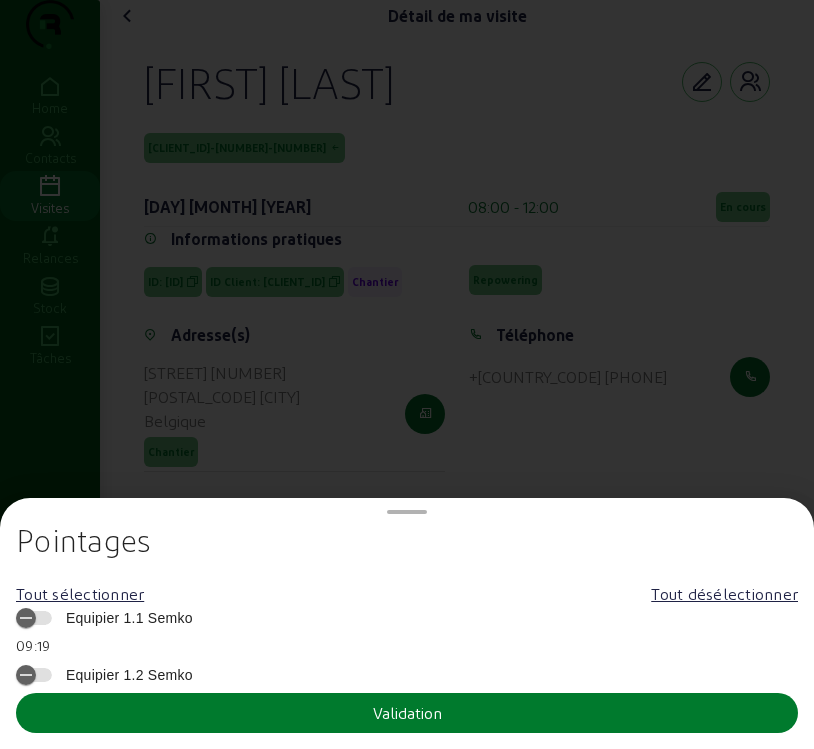 click on "Validation" 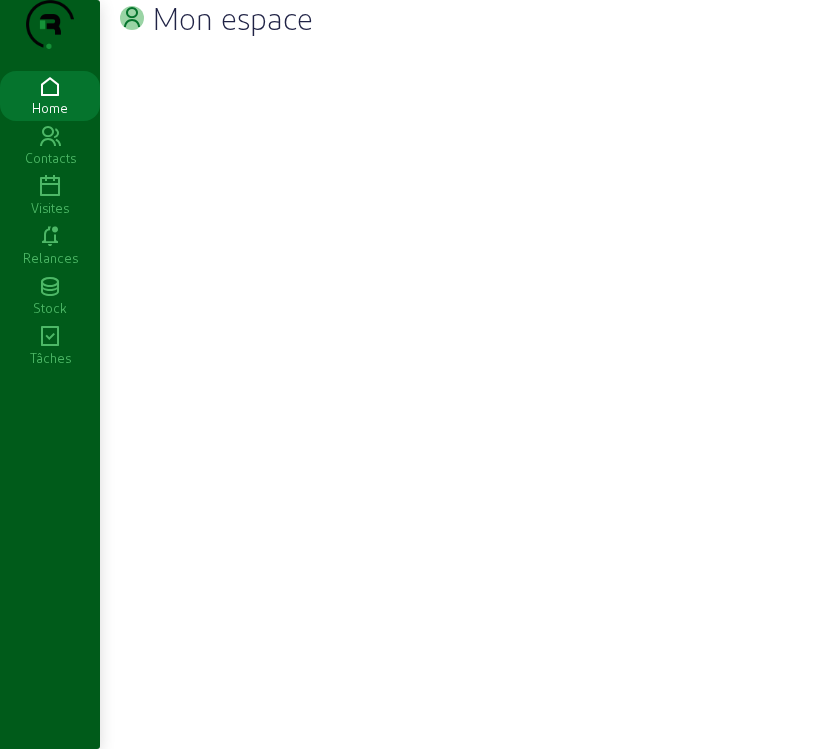 scroll, scrollTop: 0, scrollLeft: 0, axis: both 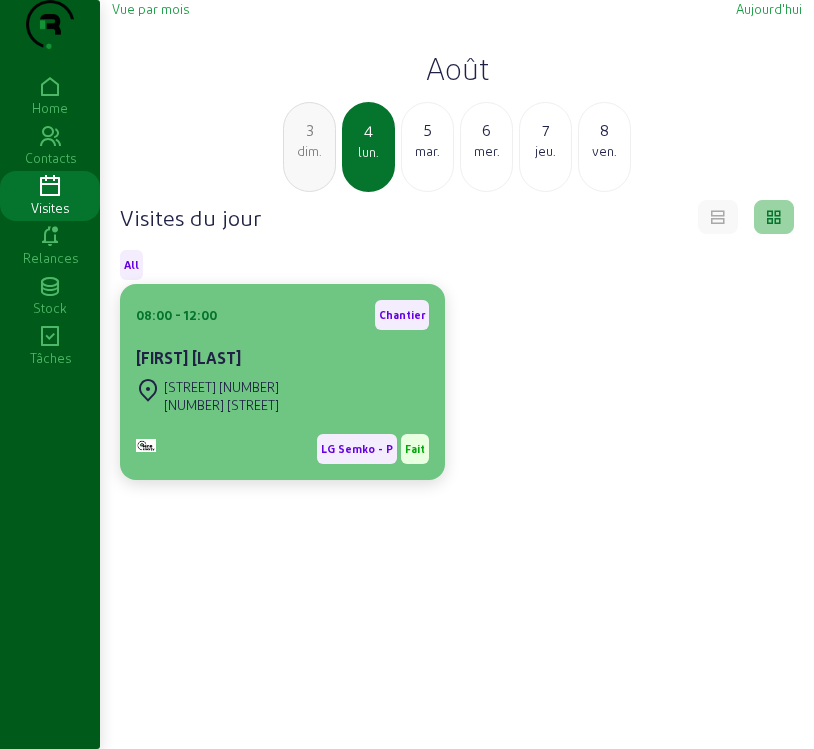 click on "Willy Klassen" 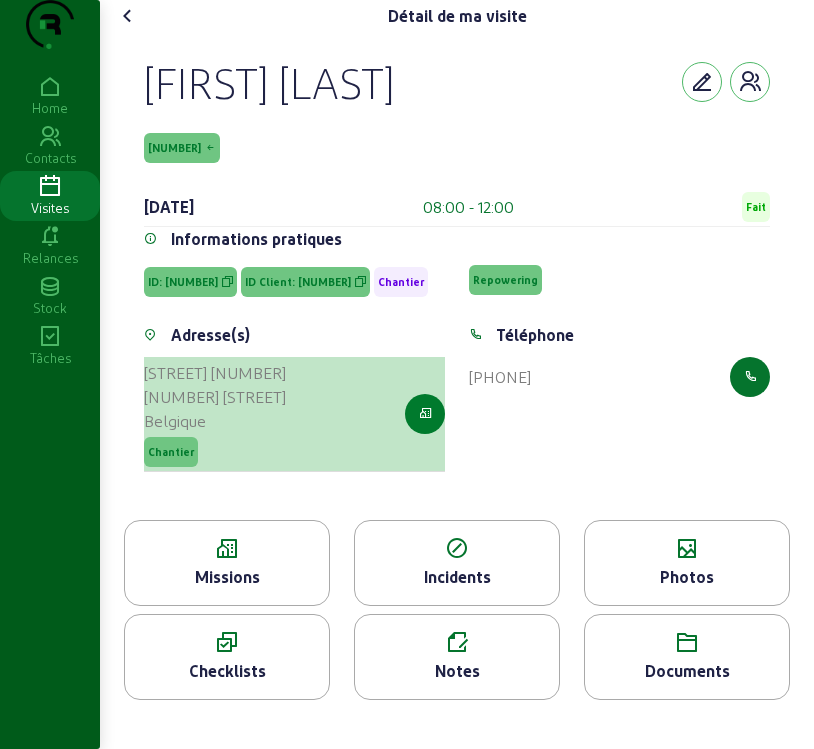 click 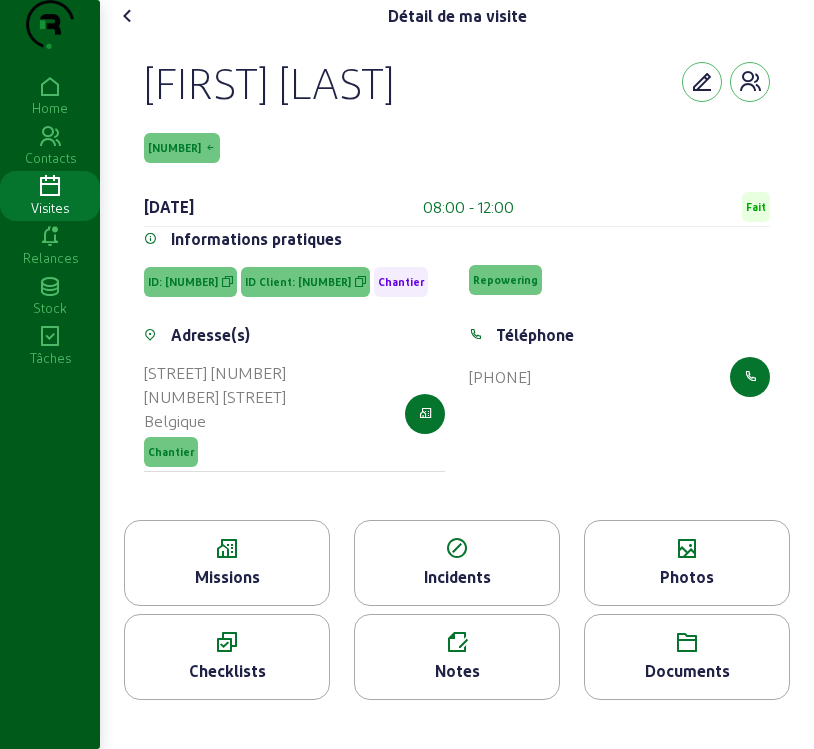 click 